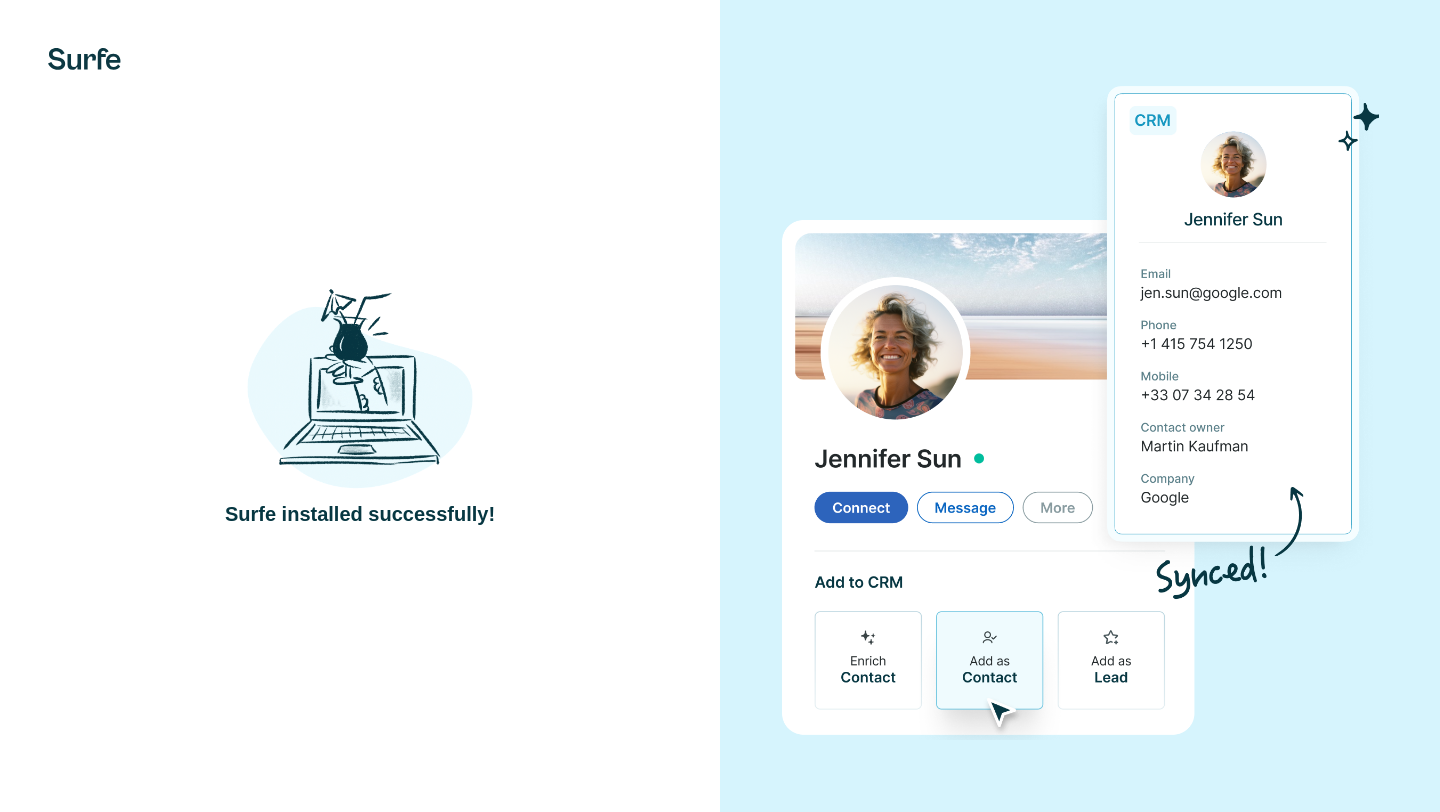 scroll, scrollTop: 0, scrollLeft: 0, axis: both 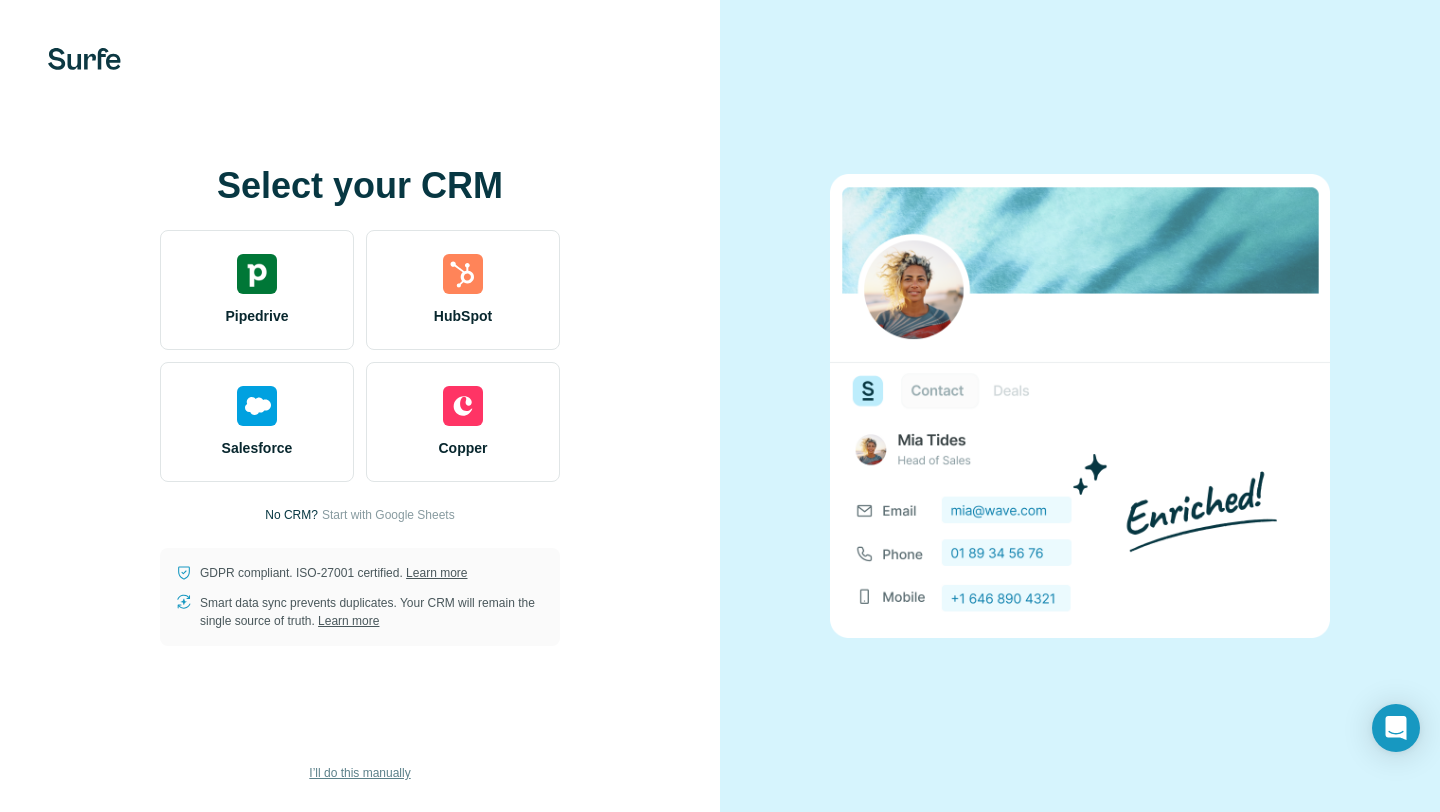 click on "I’ll do this manually" at bounding box center [359, 773] 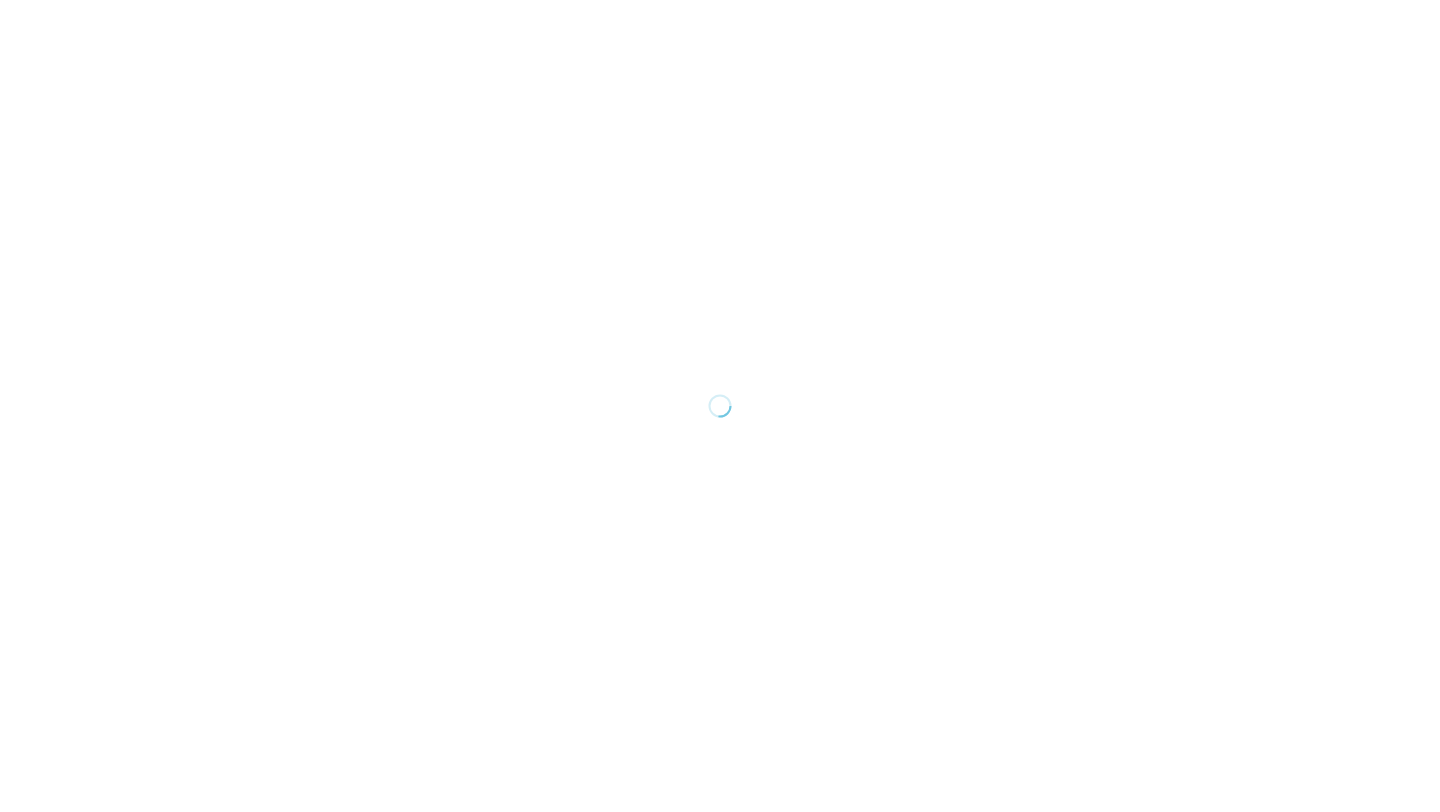 scroll, scrollTop: 0, scrollLeft: 0, axis: both 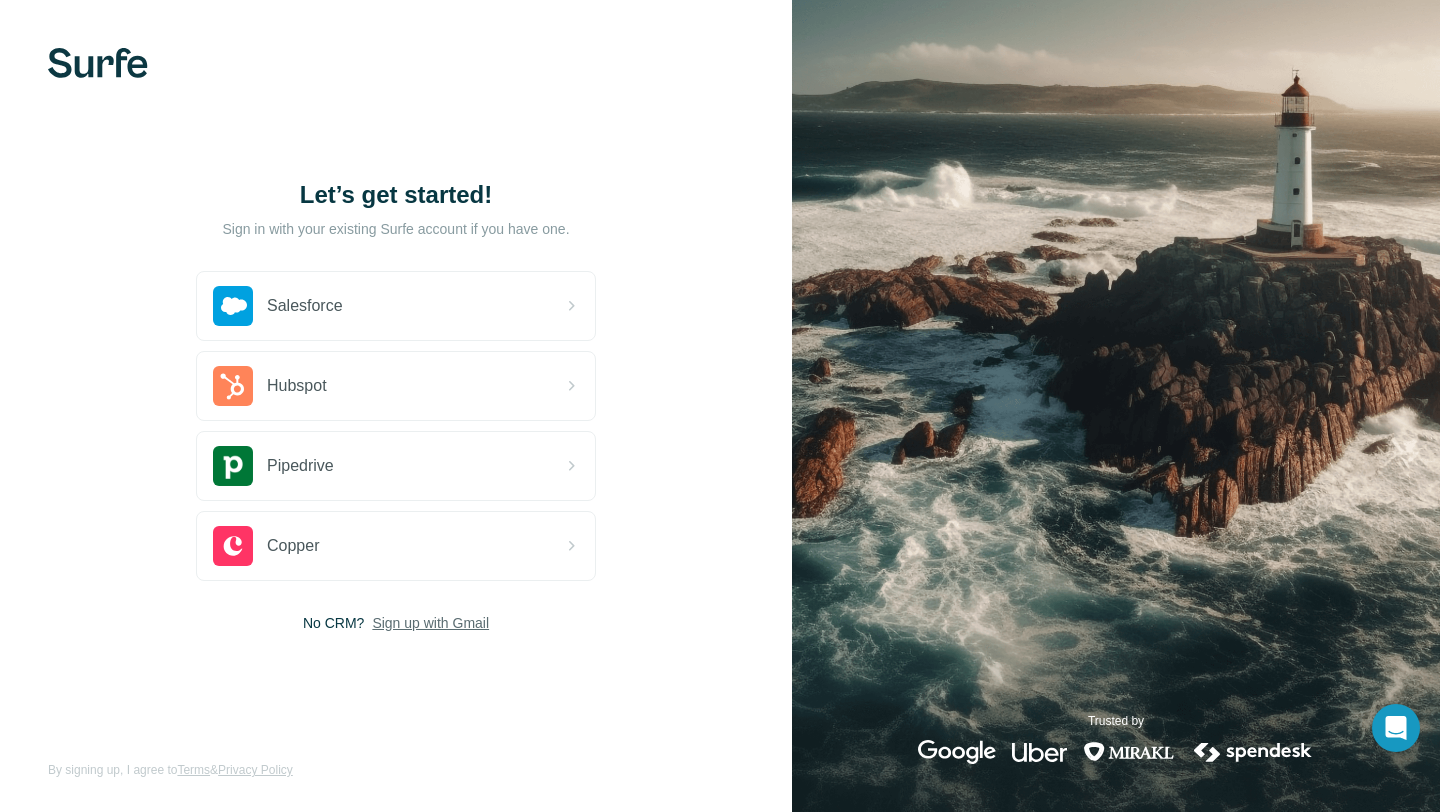 click on "Sign up with Gmail" at bounding box center (430, 623) 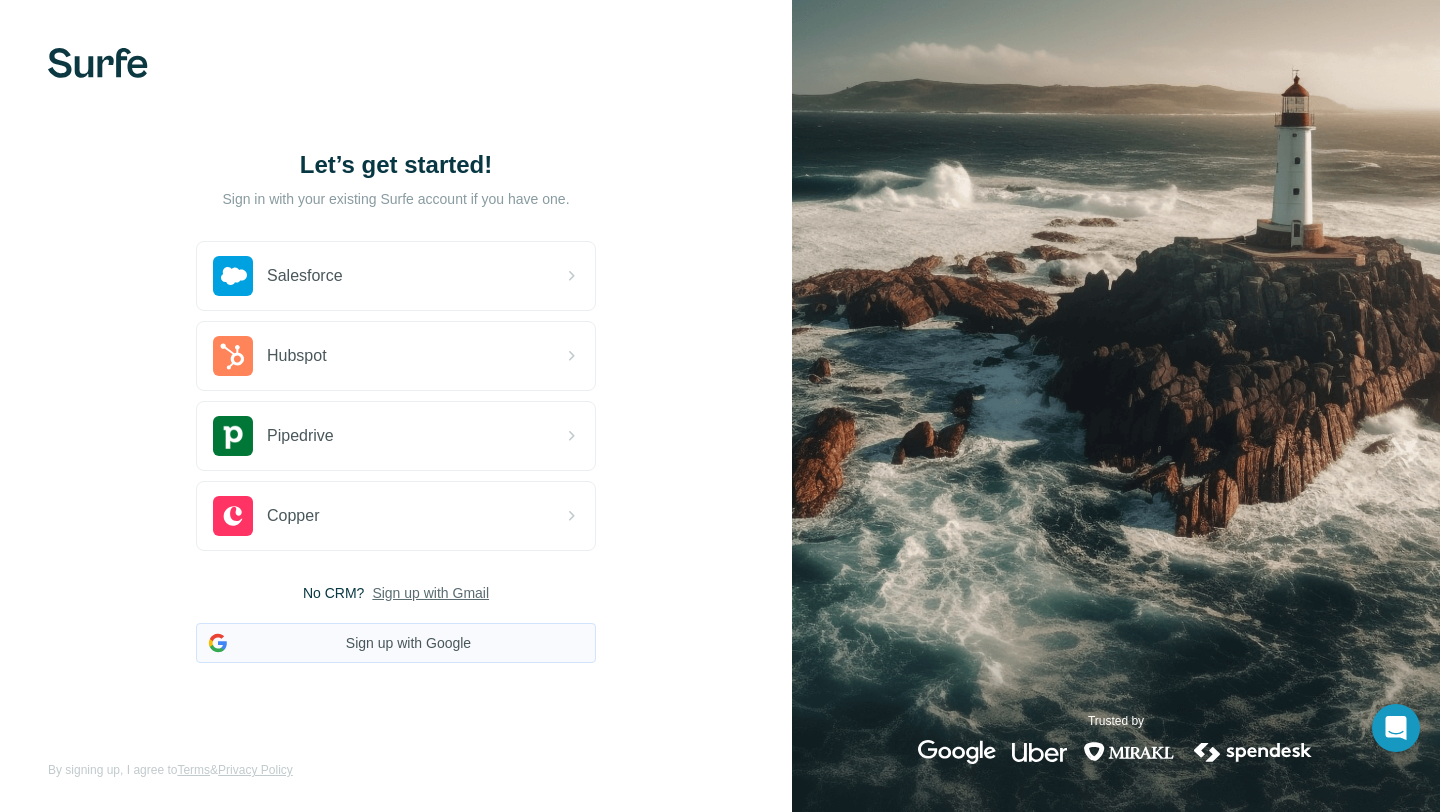 click on "Sign up with Google" at bounding box center (396, 643) 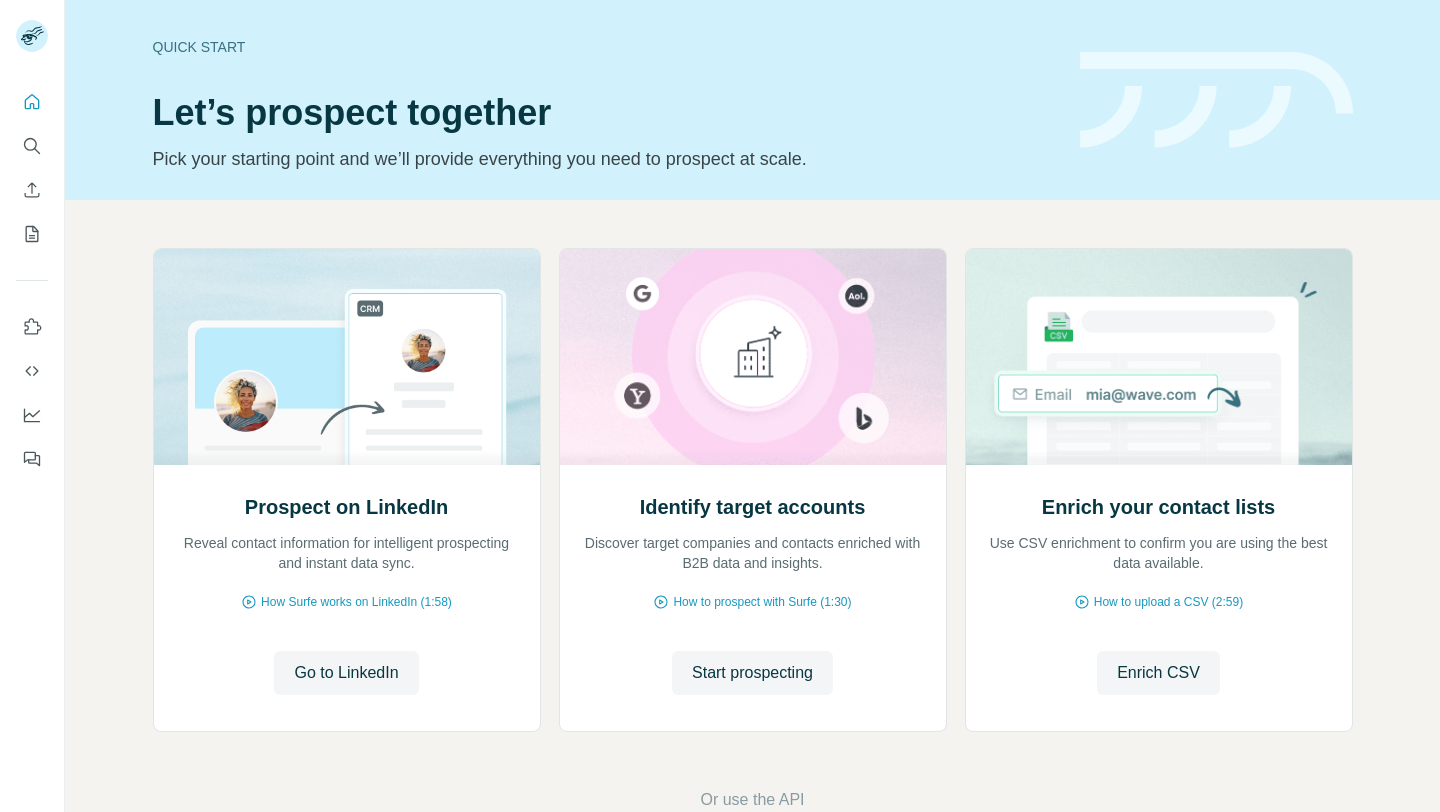 scroll, scrollTop: 0, scrollLeft: 0, axis: both 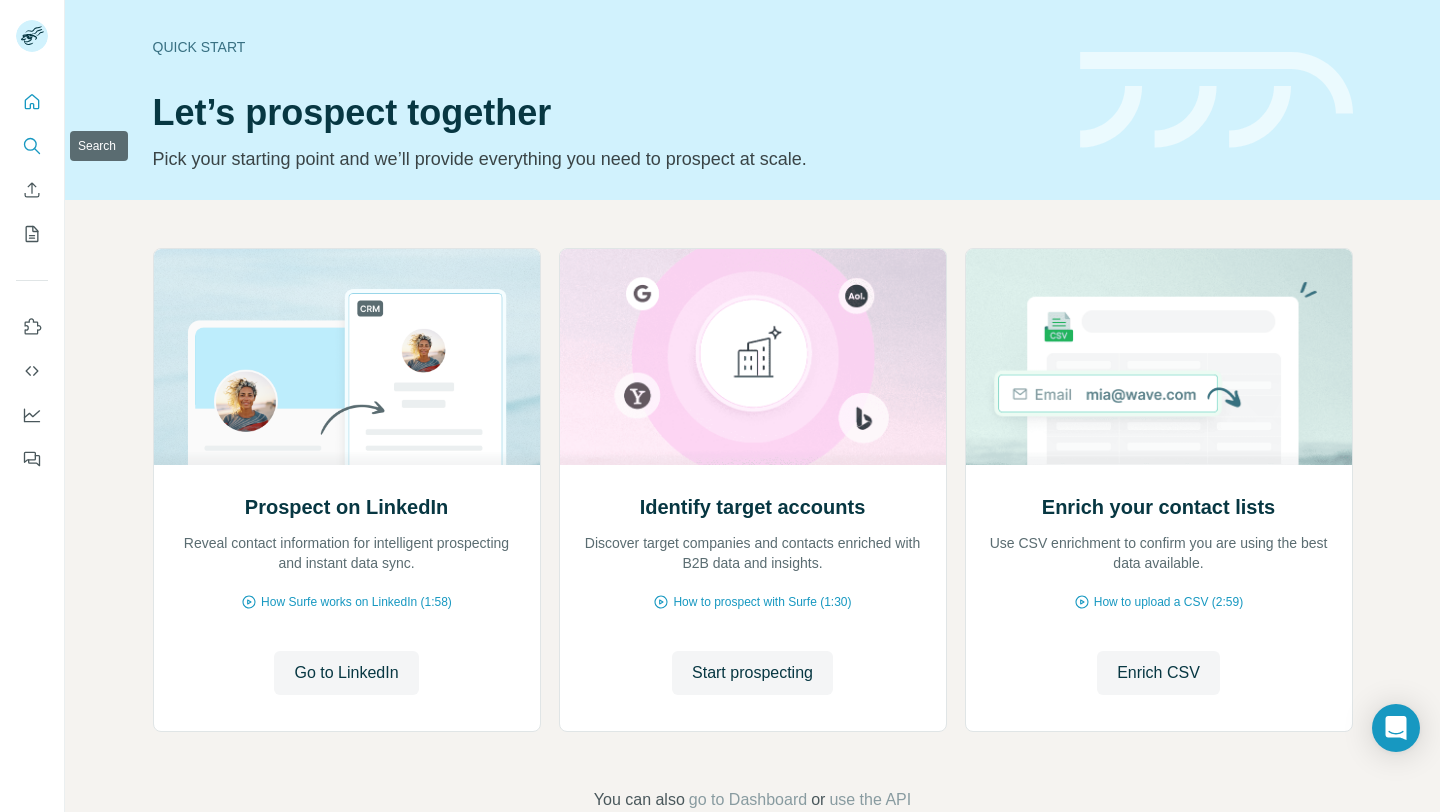 click 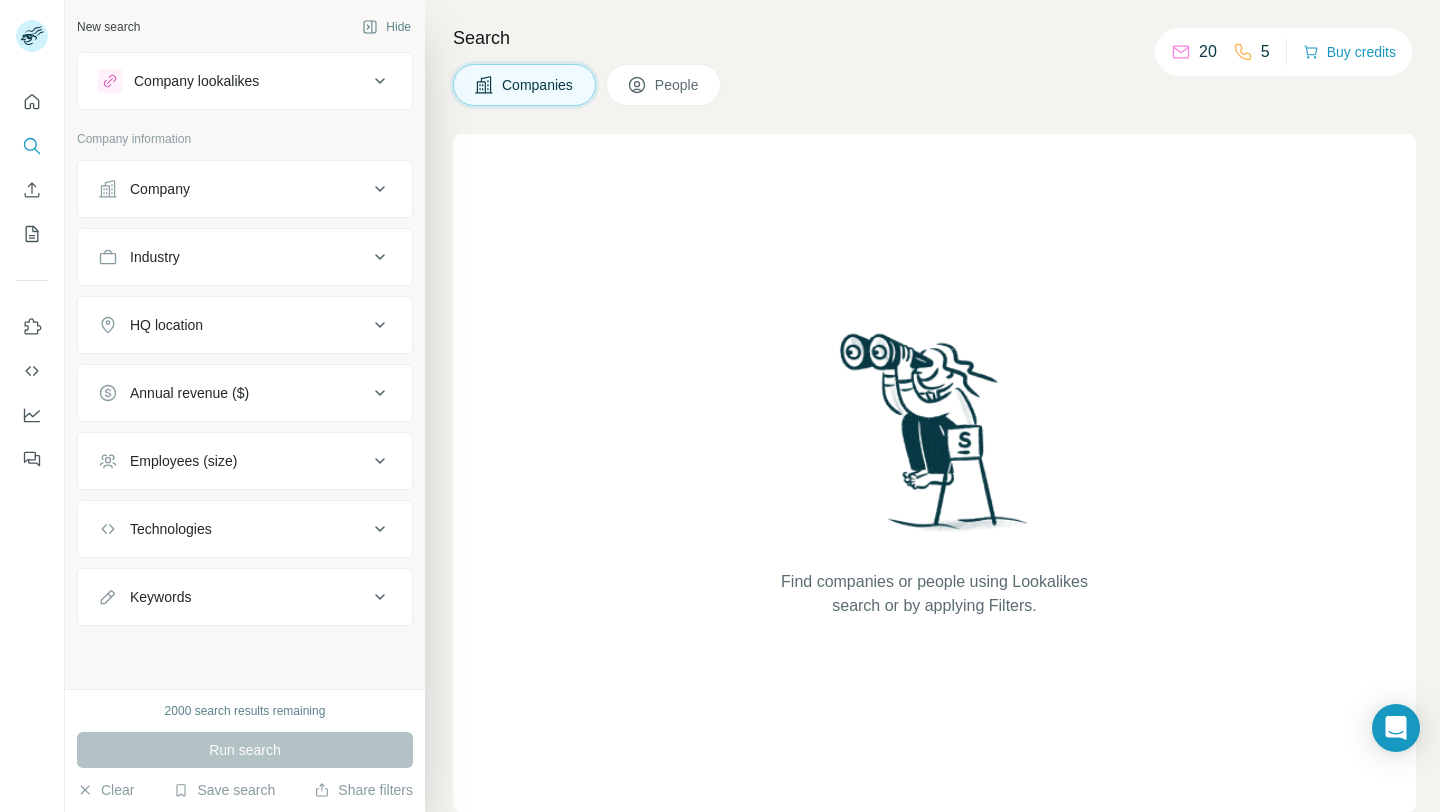 click 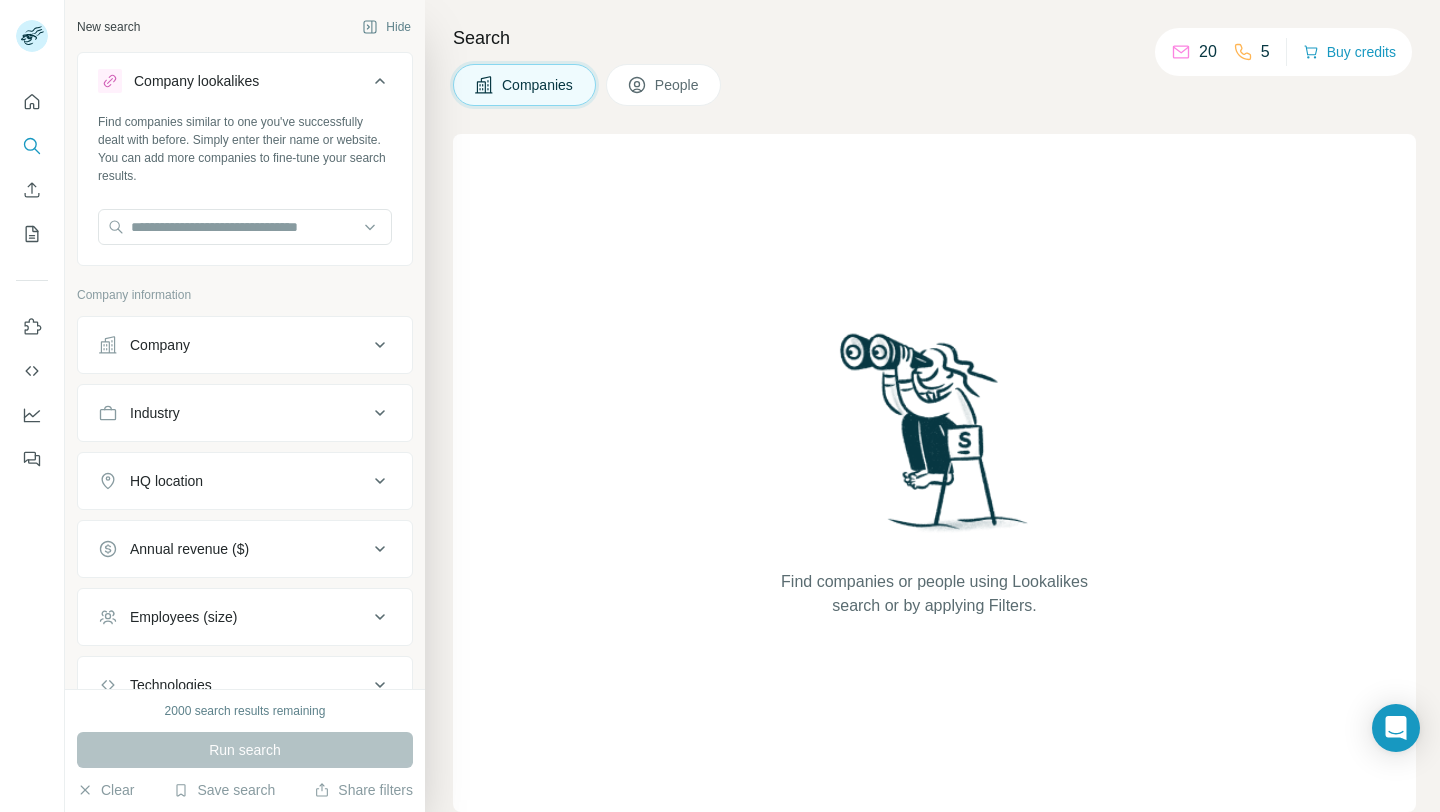 click on "Company lookalikes" at bounding box center (245, 85) 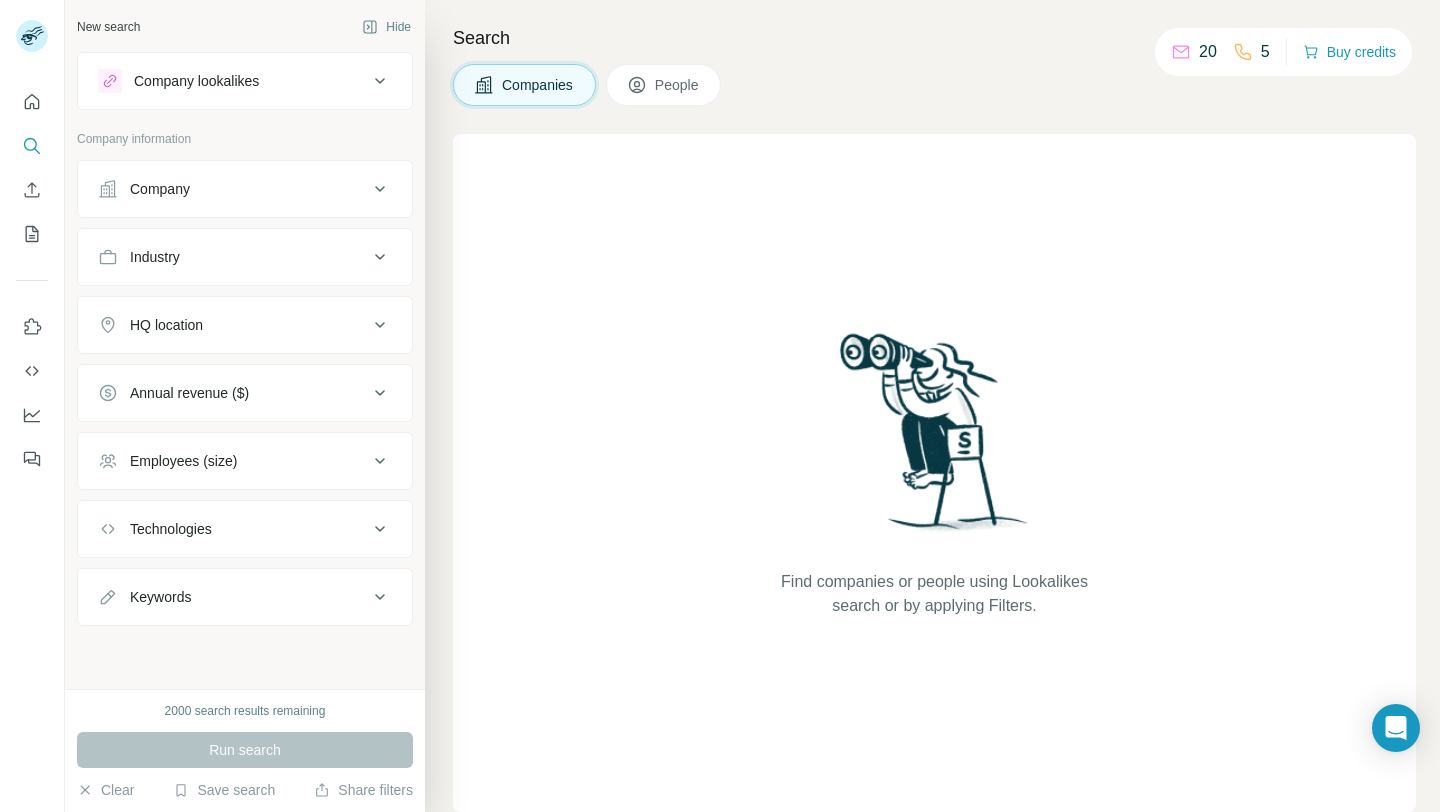 click on "People" at bounding box center [678, 85] 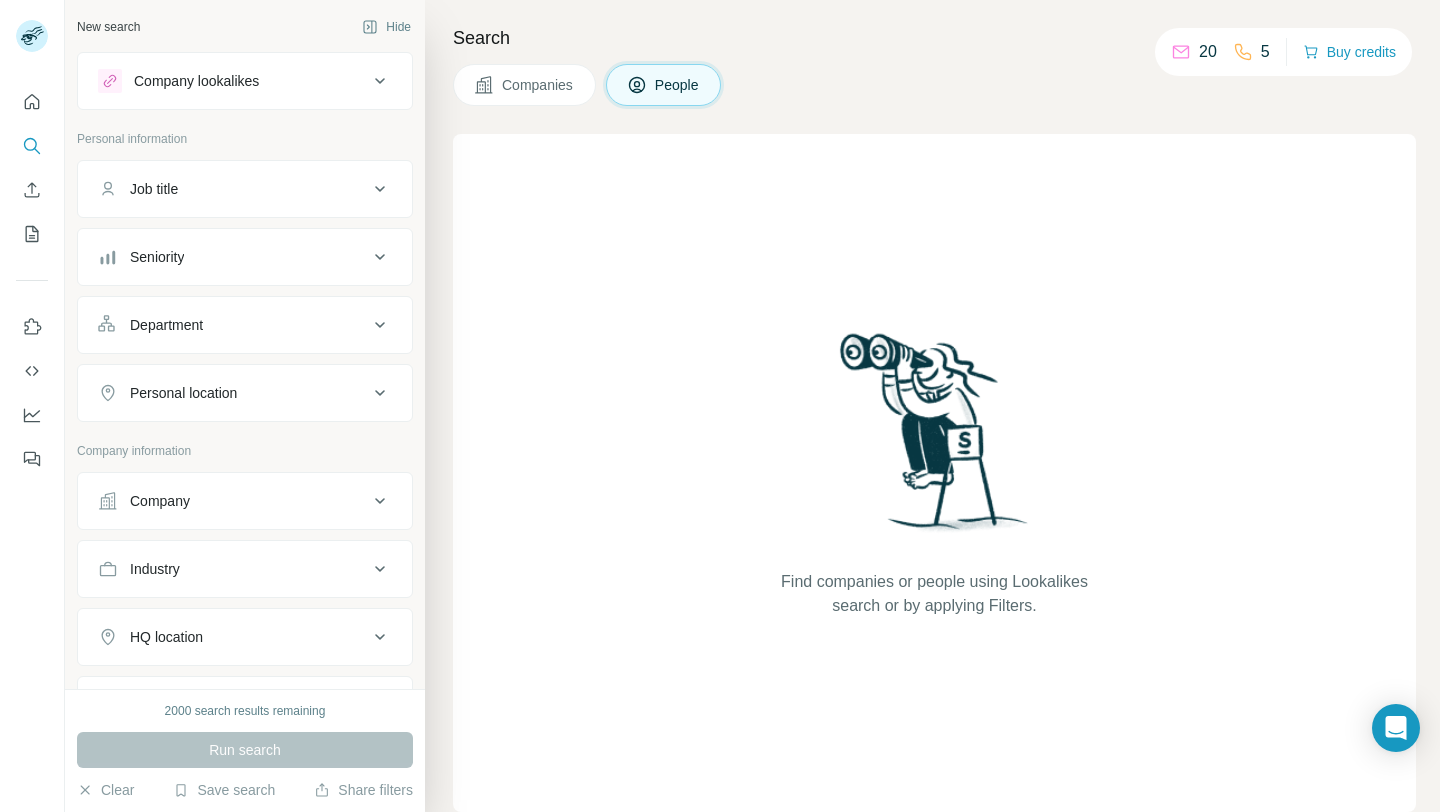 click 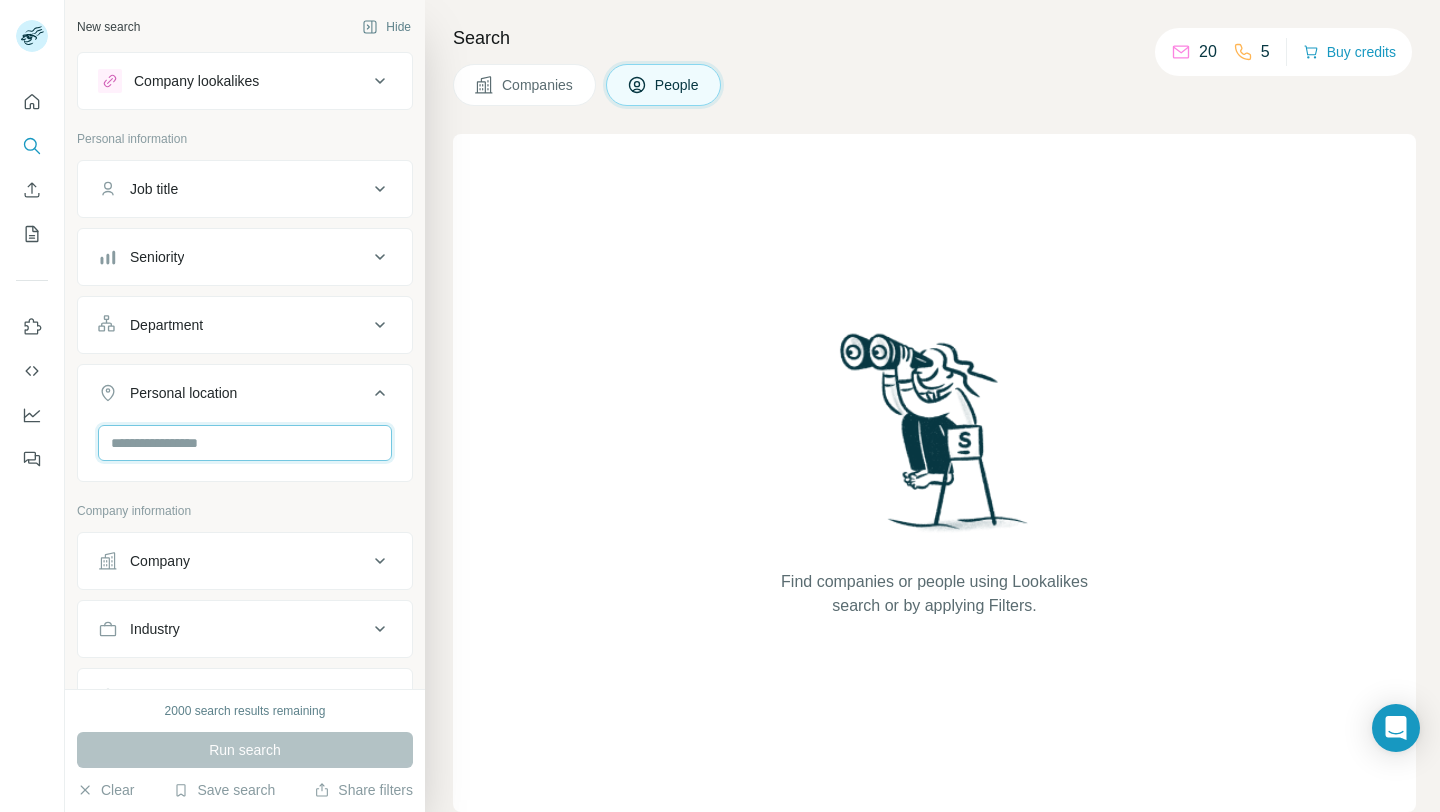 click at bounding box center [245, 443] 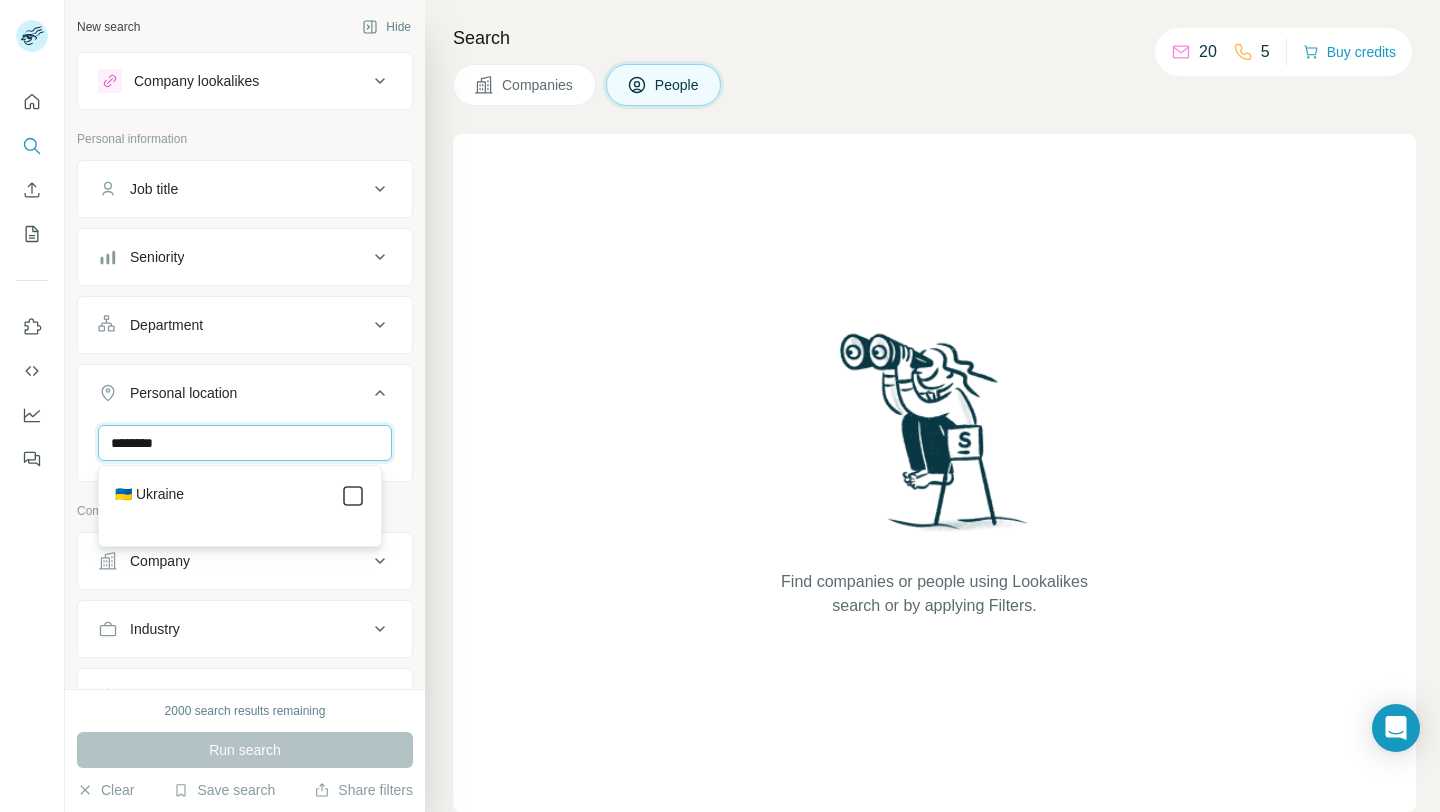 type on "*******" 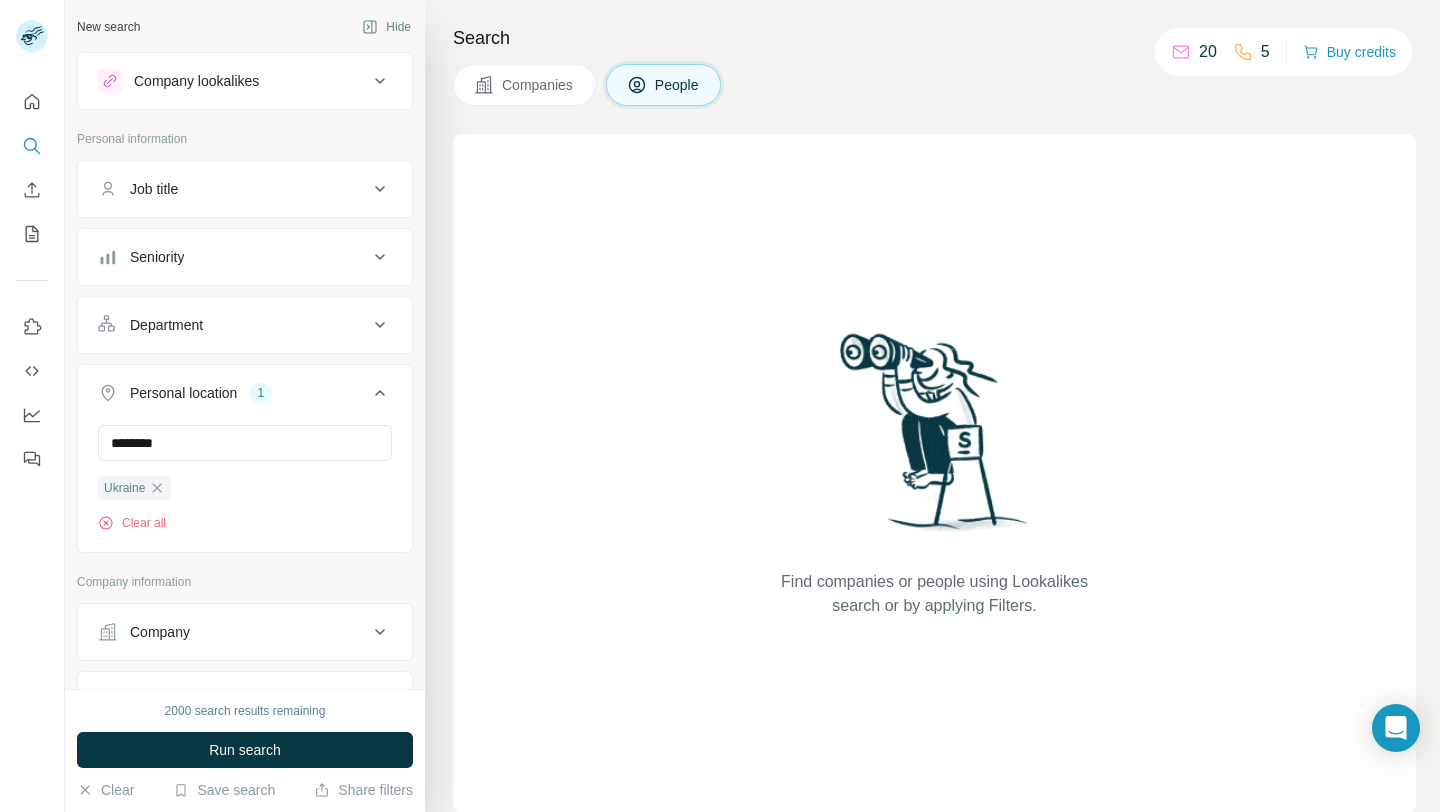 type 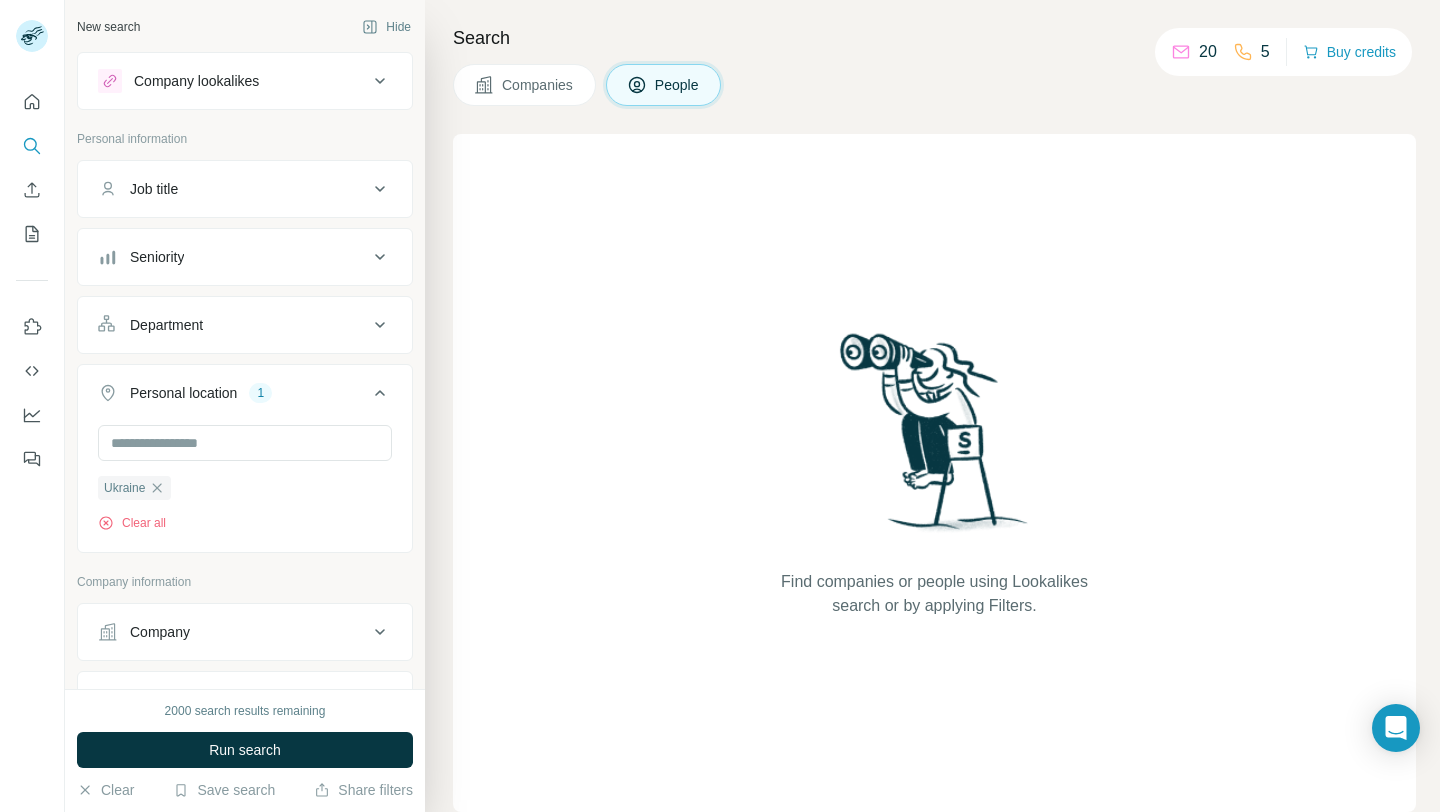 scroll, scrollTop: 436, scrollLeft: 0, axis: vertical 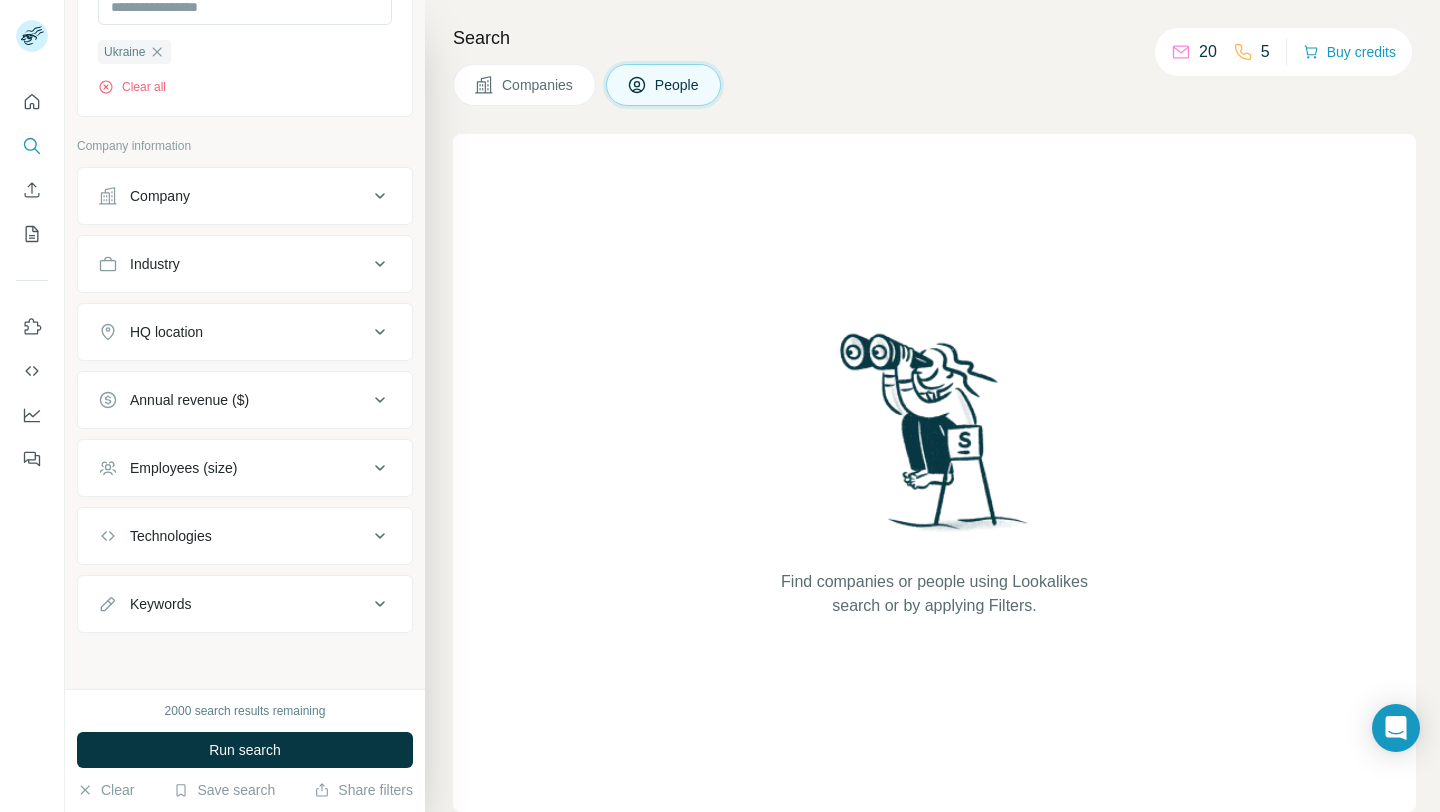 click 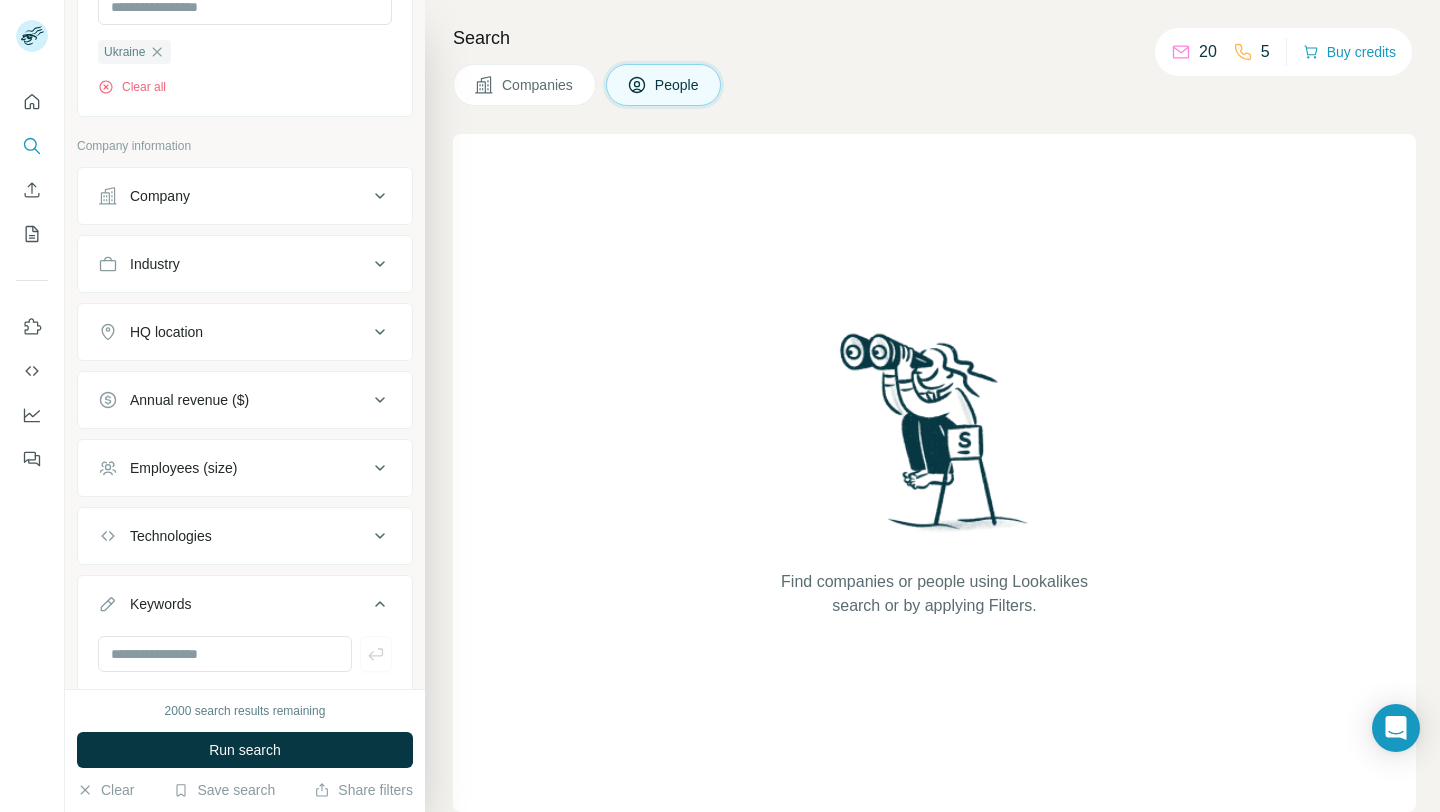 scroll, scrollTop: 0, scrollLeft: 0, axis: both 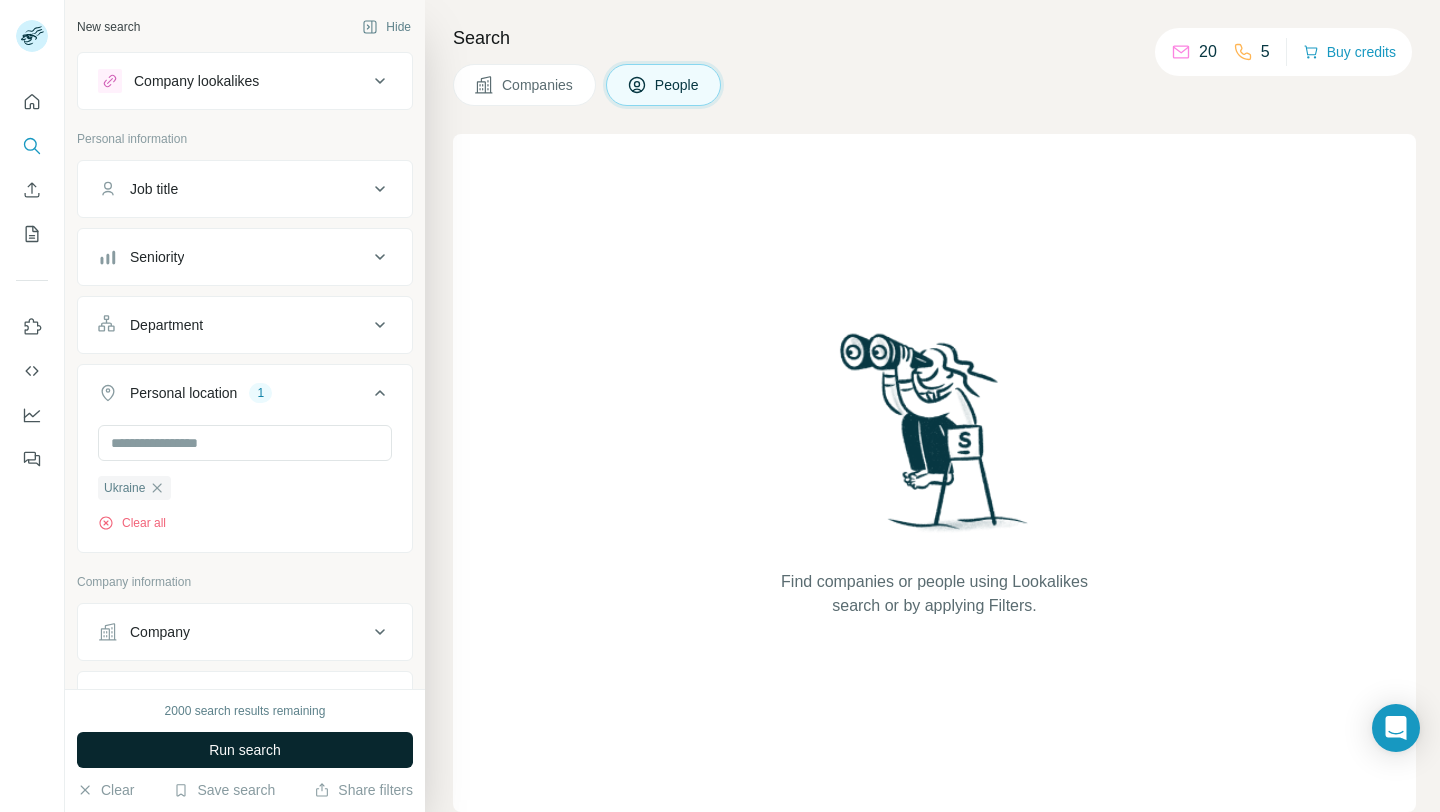click on "Run search" at bounding box center [245, 750] 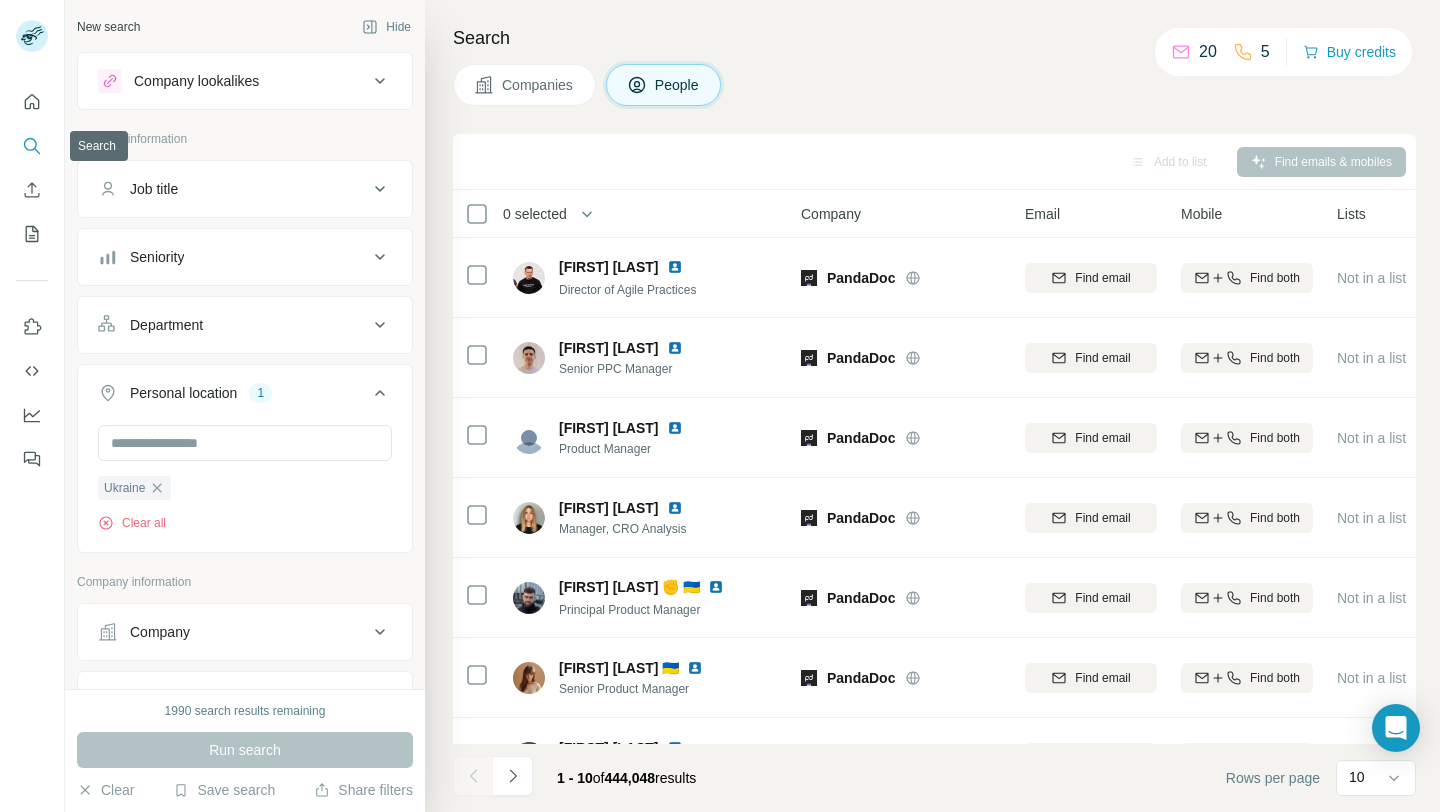 click 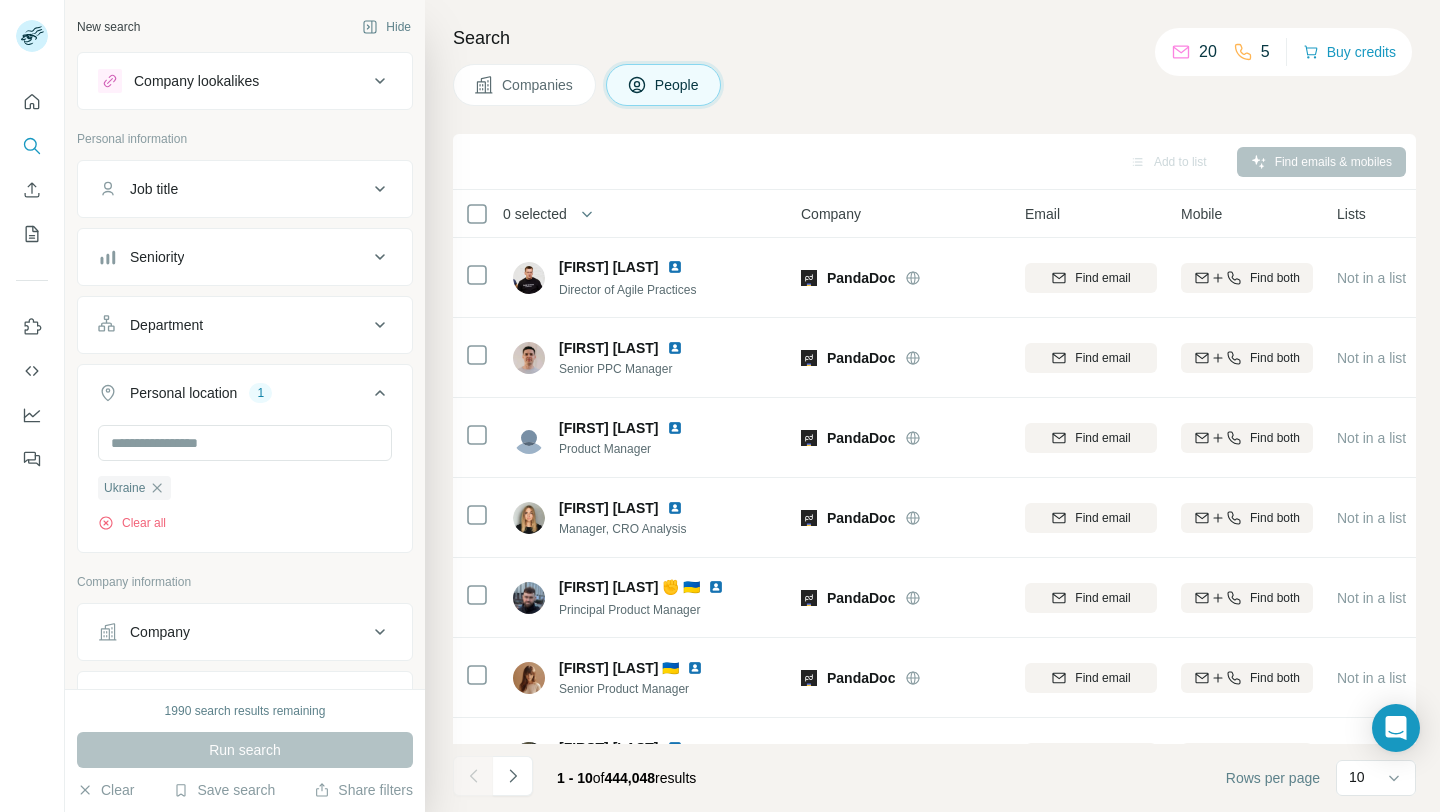 click on "People" at bounding box center [678, 85] 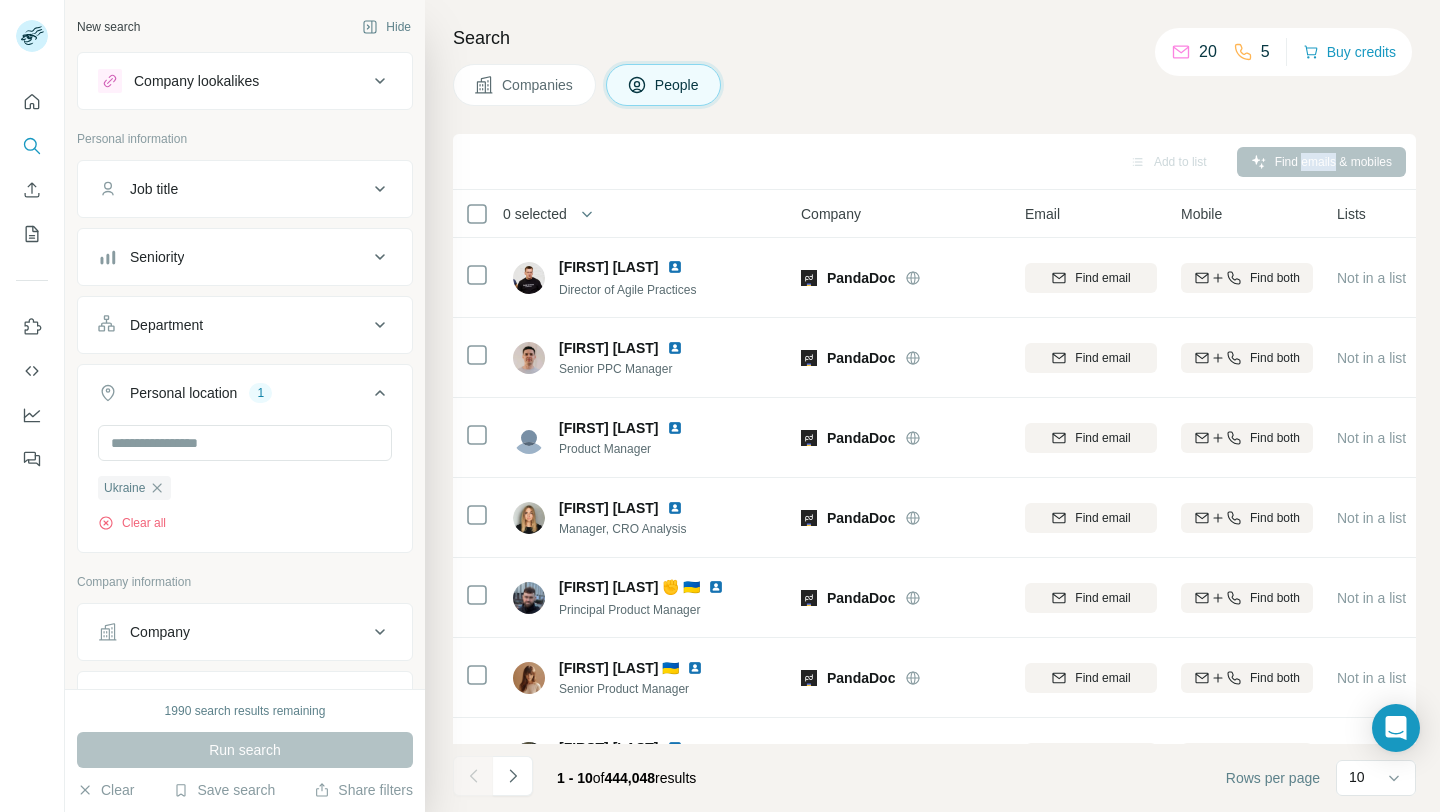 click on "Find emails & mobiles" at bounding box center (1321, 162) 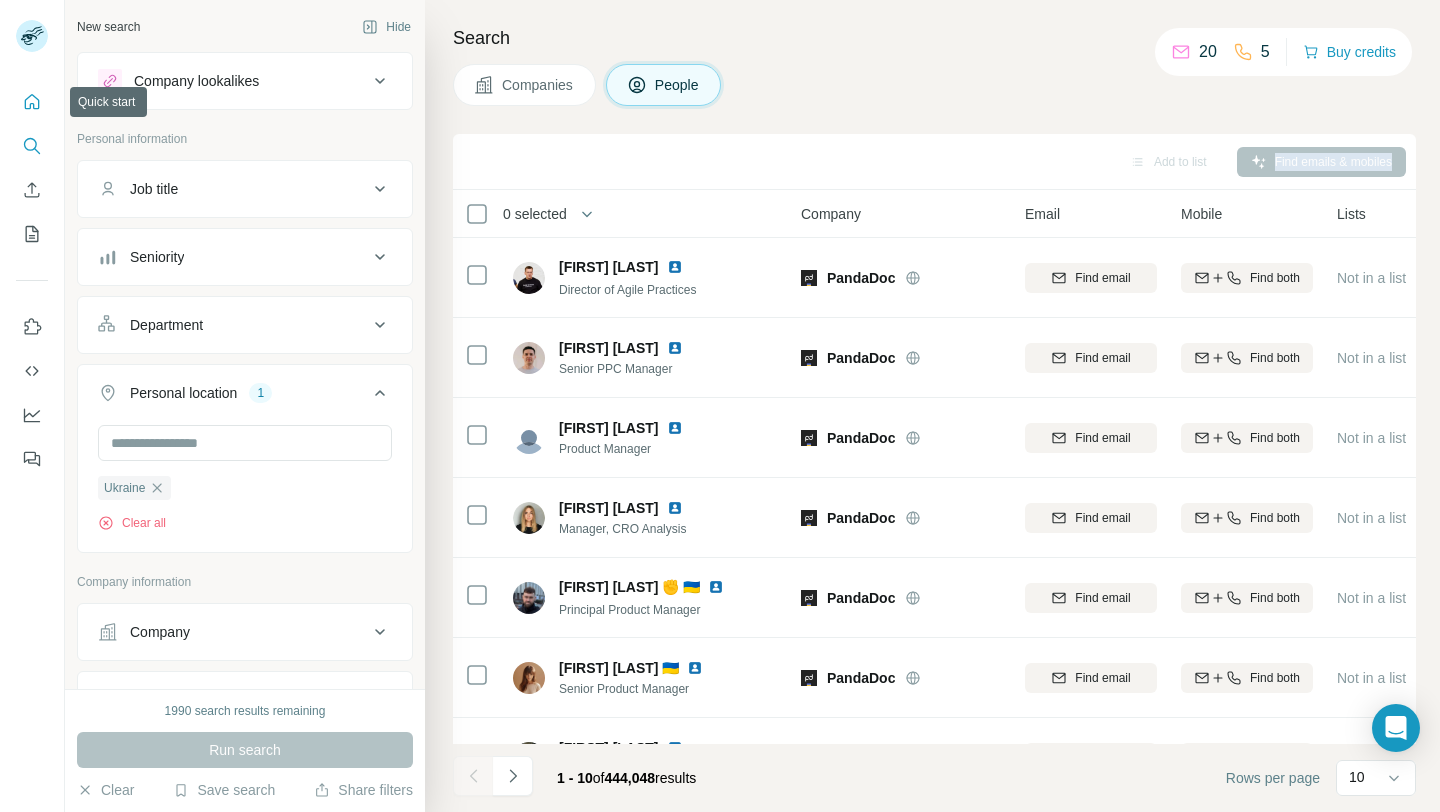 click 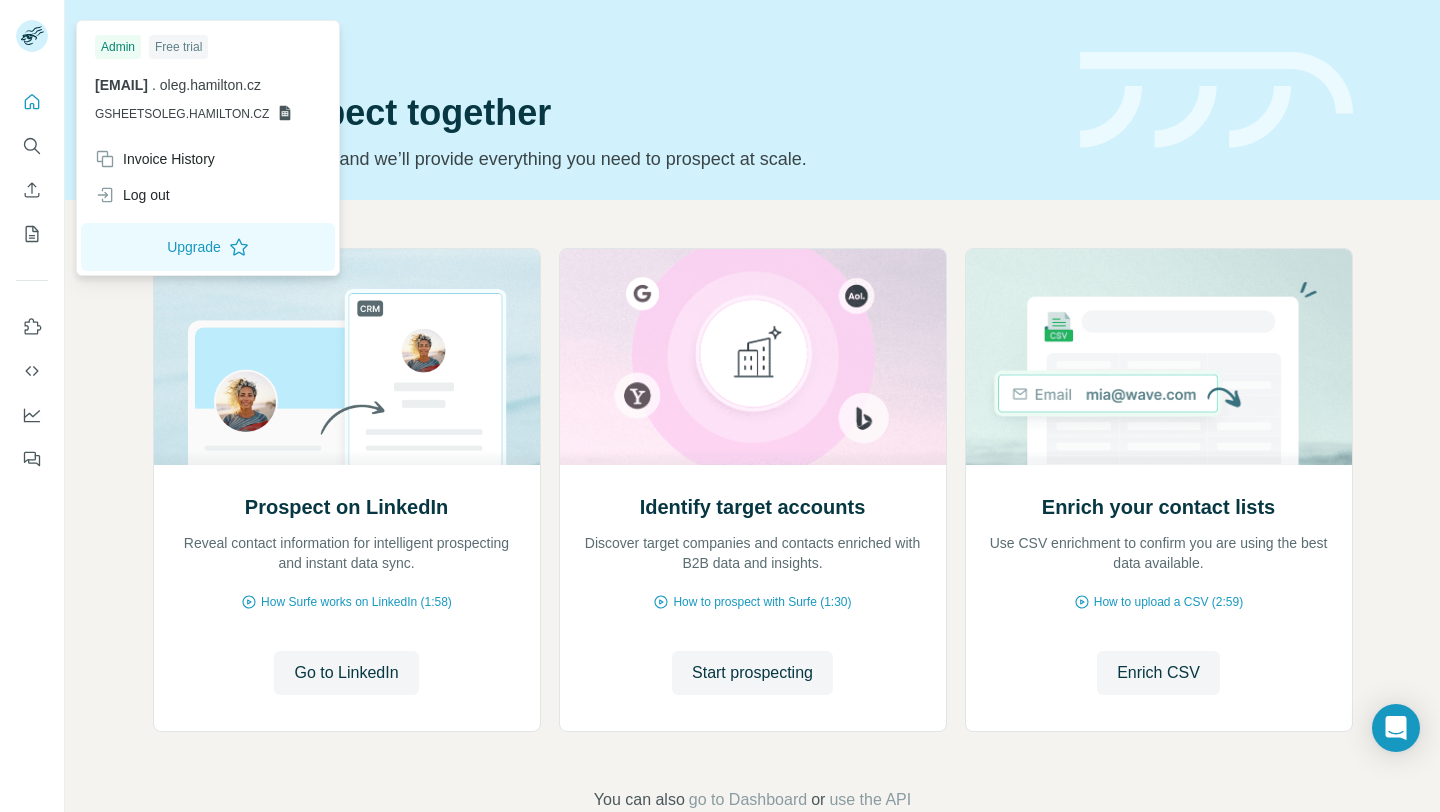 click 